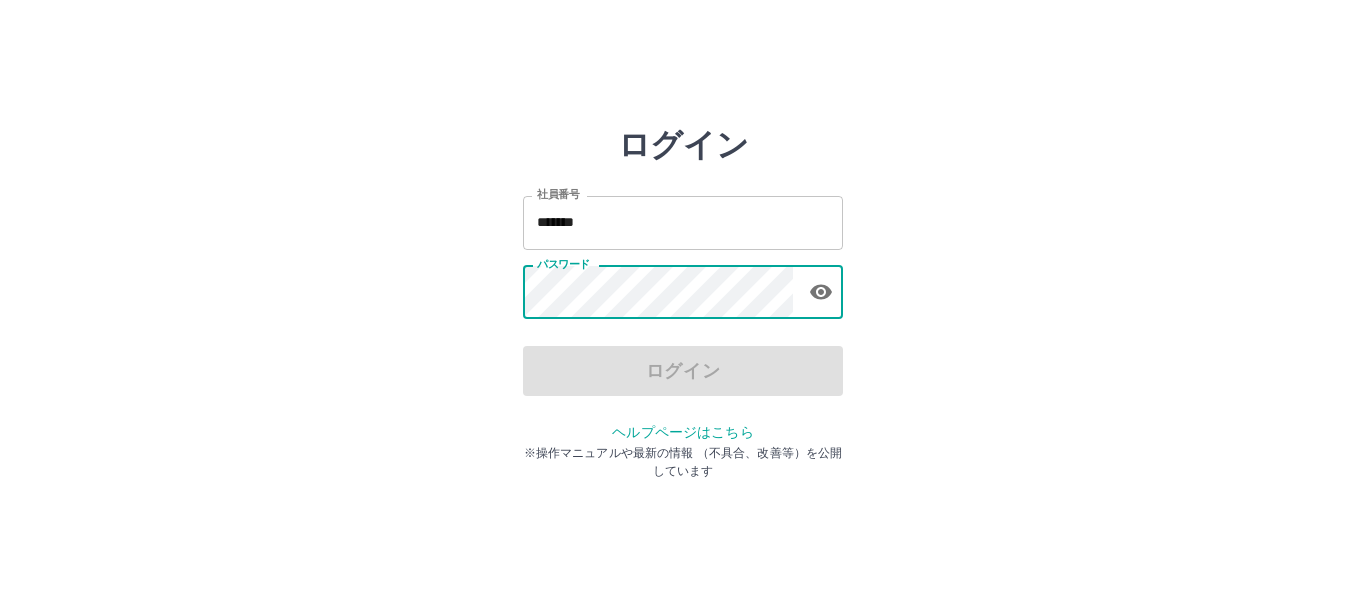 scroll, scrollTop: 0, scrollLeft: 0, axis: both 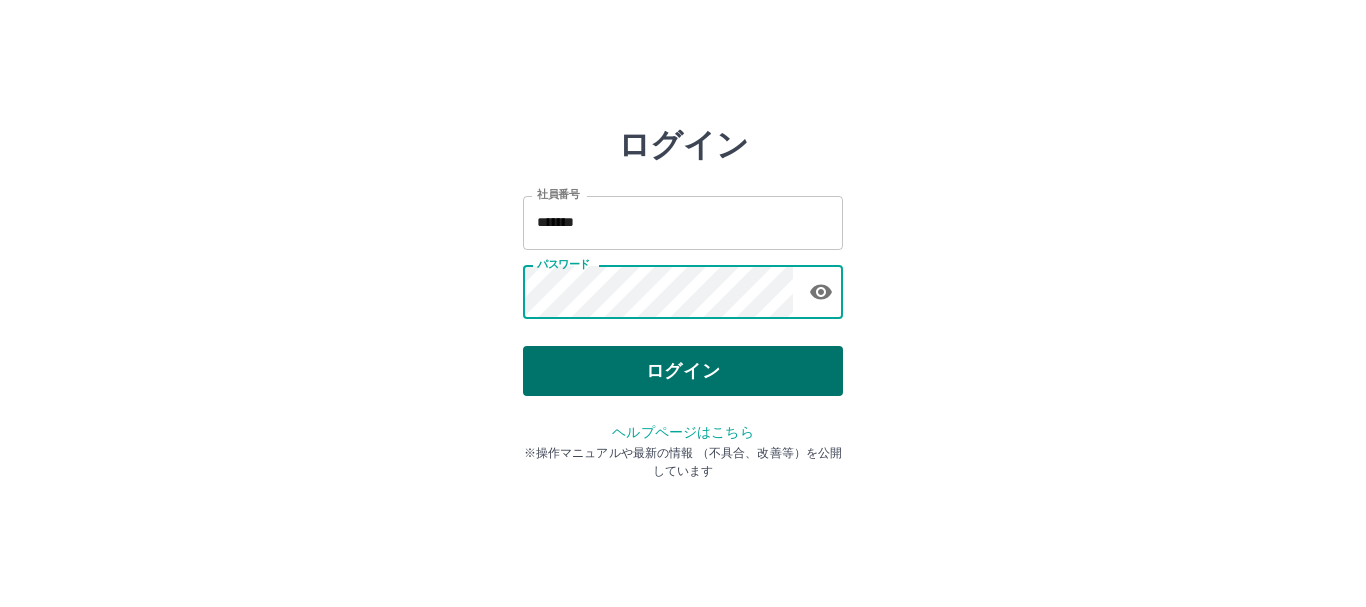click on "ログイン" at bounding box center [683, 371] 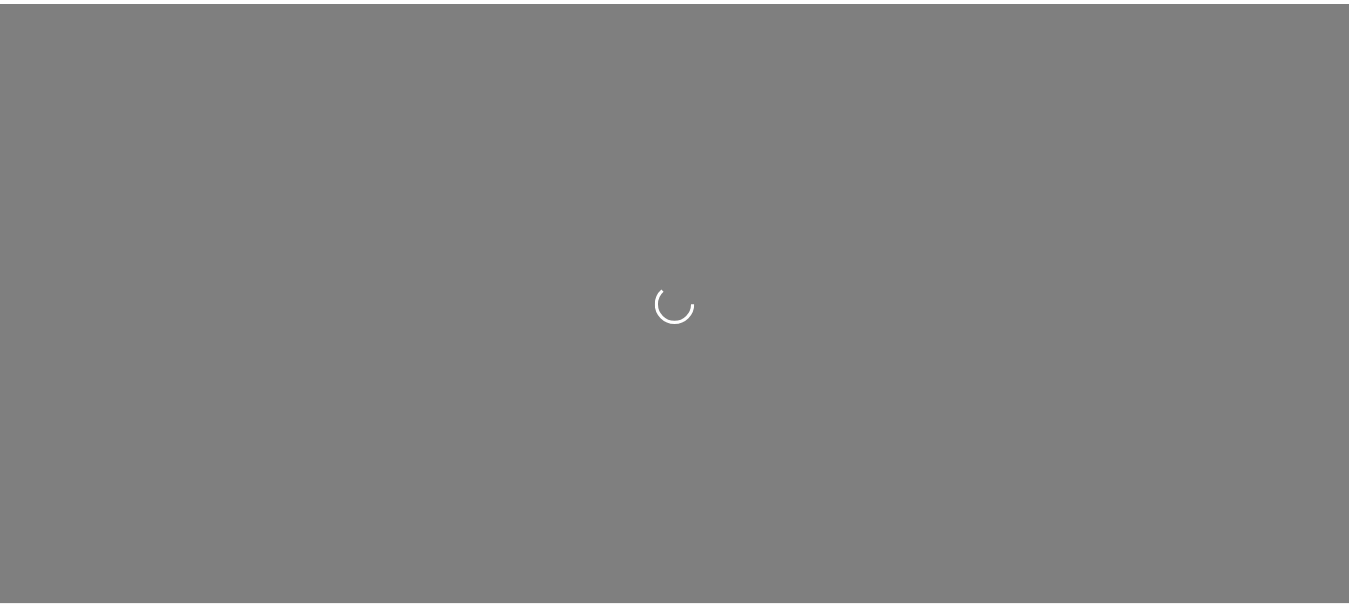 scroll, scrollTop: 0, scrollLeft: 0, axis: both 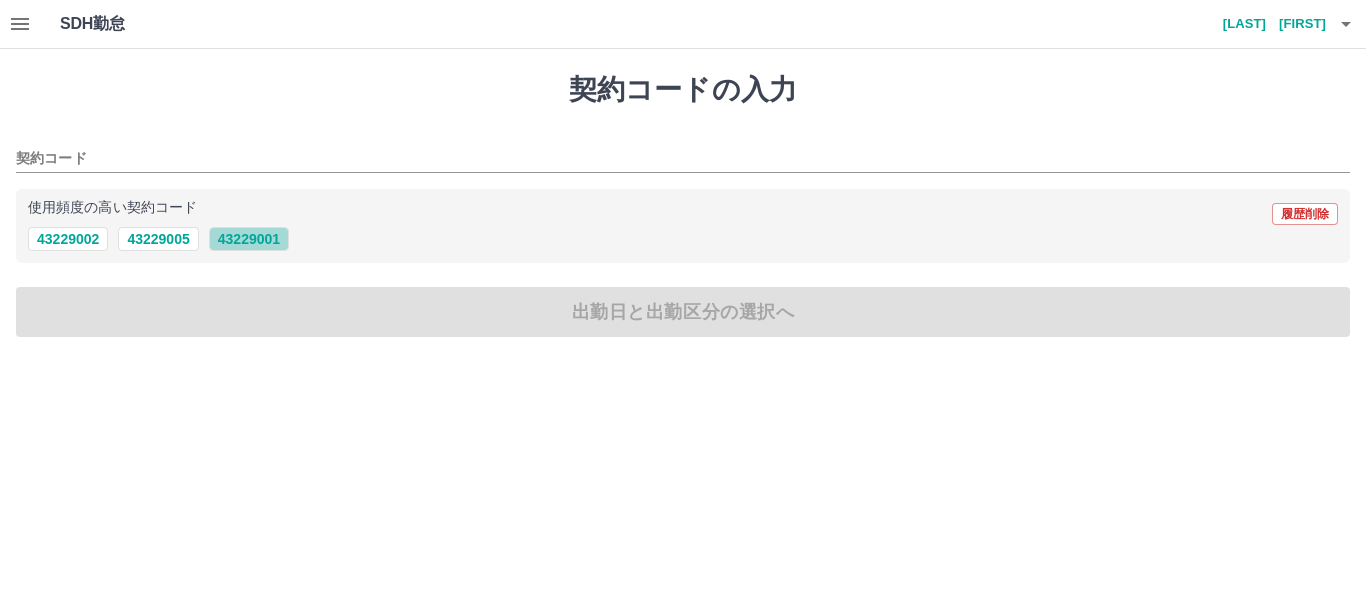 click on "43229001" at bounding box center [249, 239] 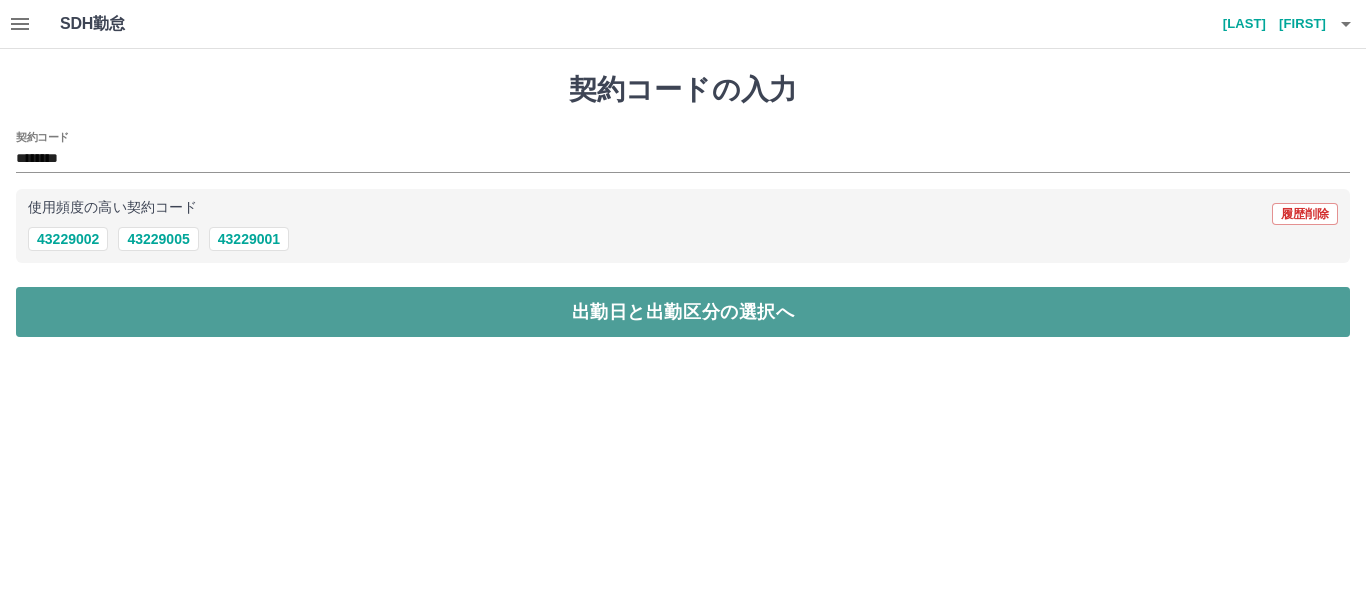 click on "出勤日と出勤区分の選択へ" at bounding box center (683, 312) 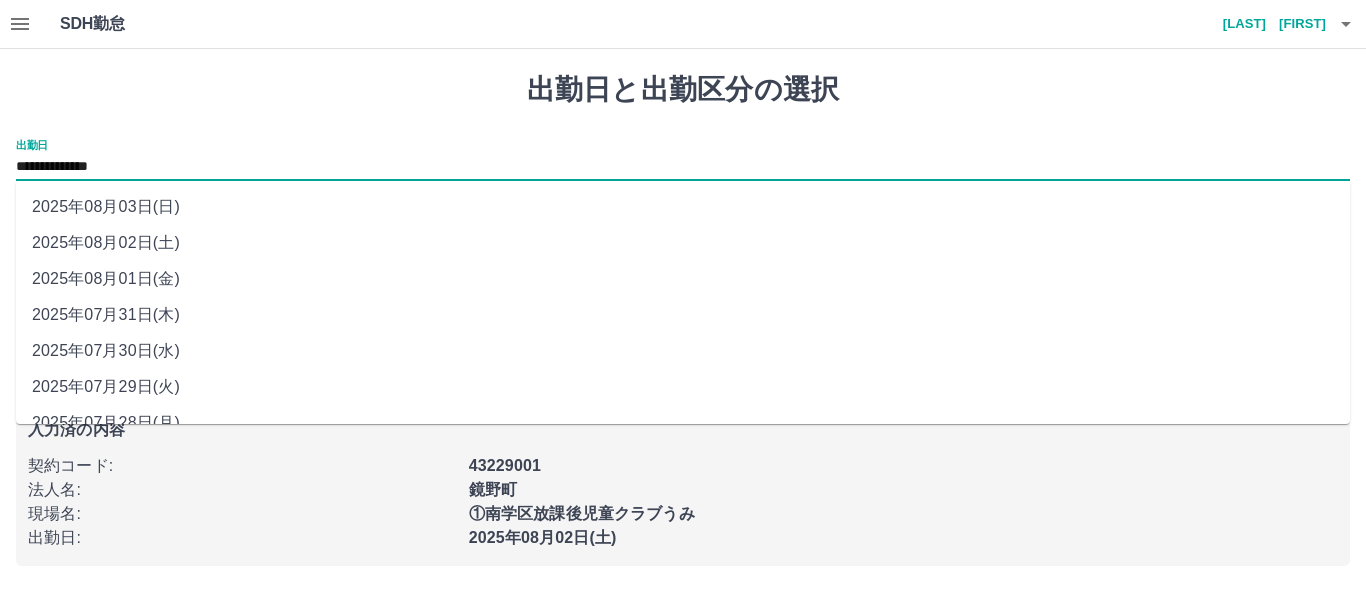 click on "**********" at bounding box center (683, 167) 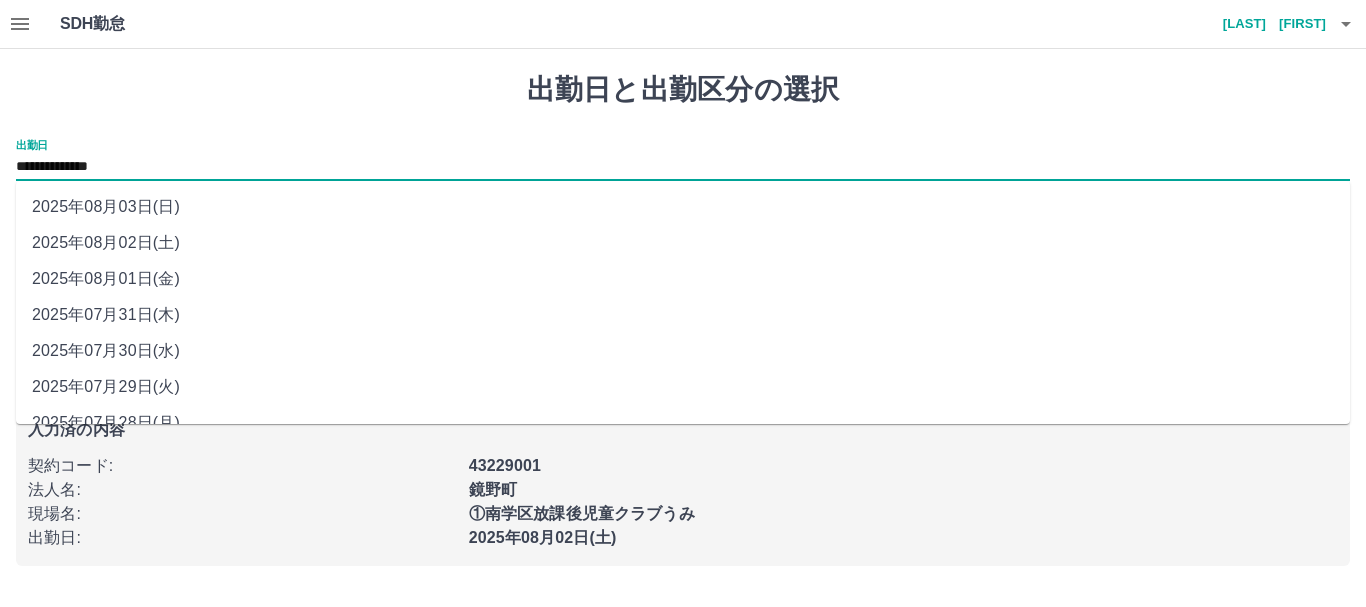 click on "2025年08月01日(金)" at bounding box center (683, 279) 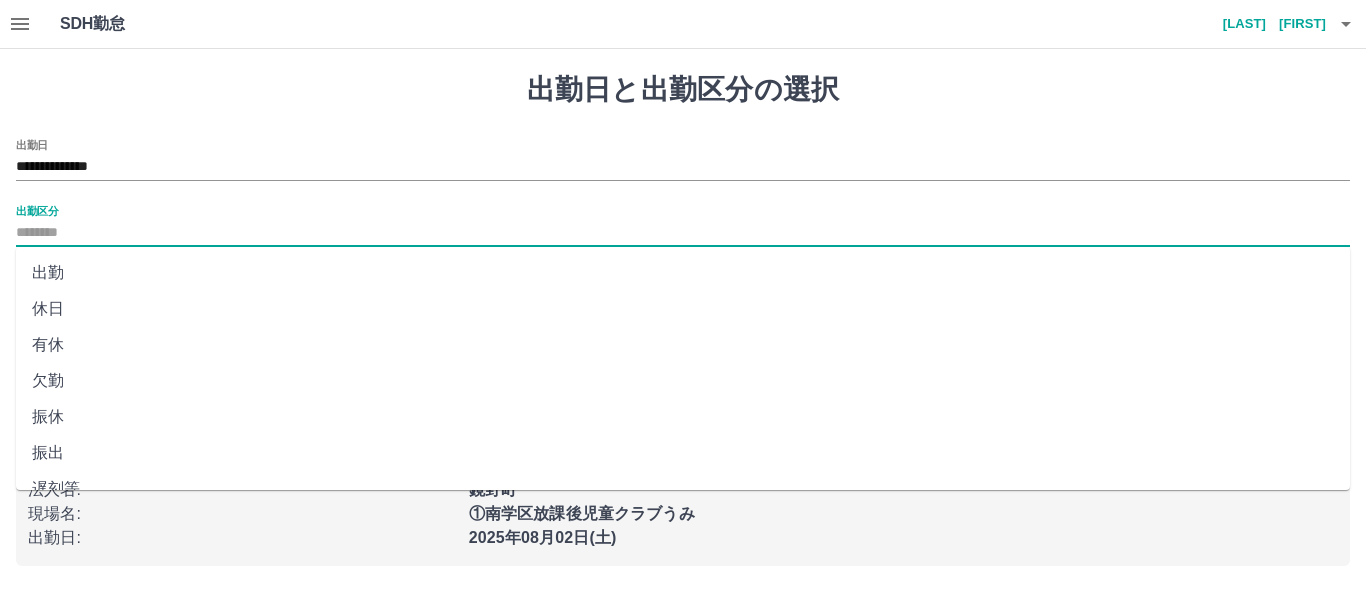 click on "出勤区分" at bounding box center [683, 233] 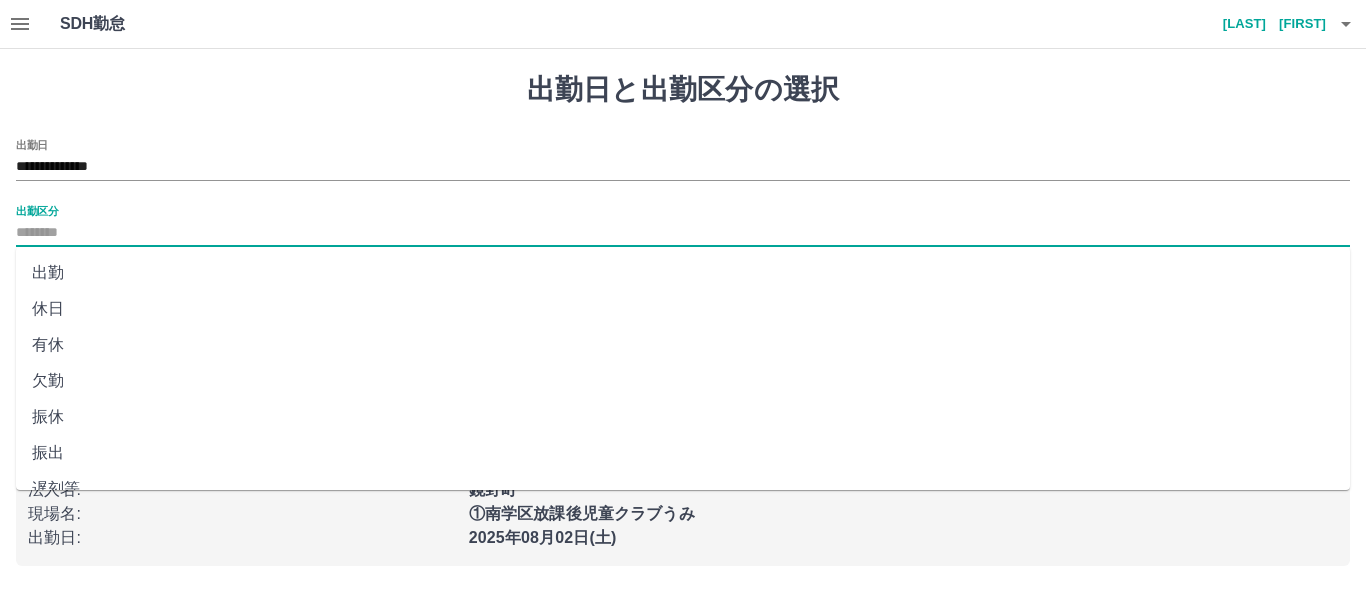 click on "出勤" at bounding box center [683, 273] 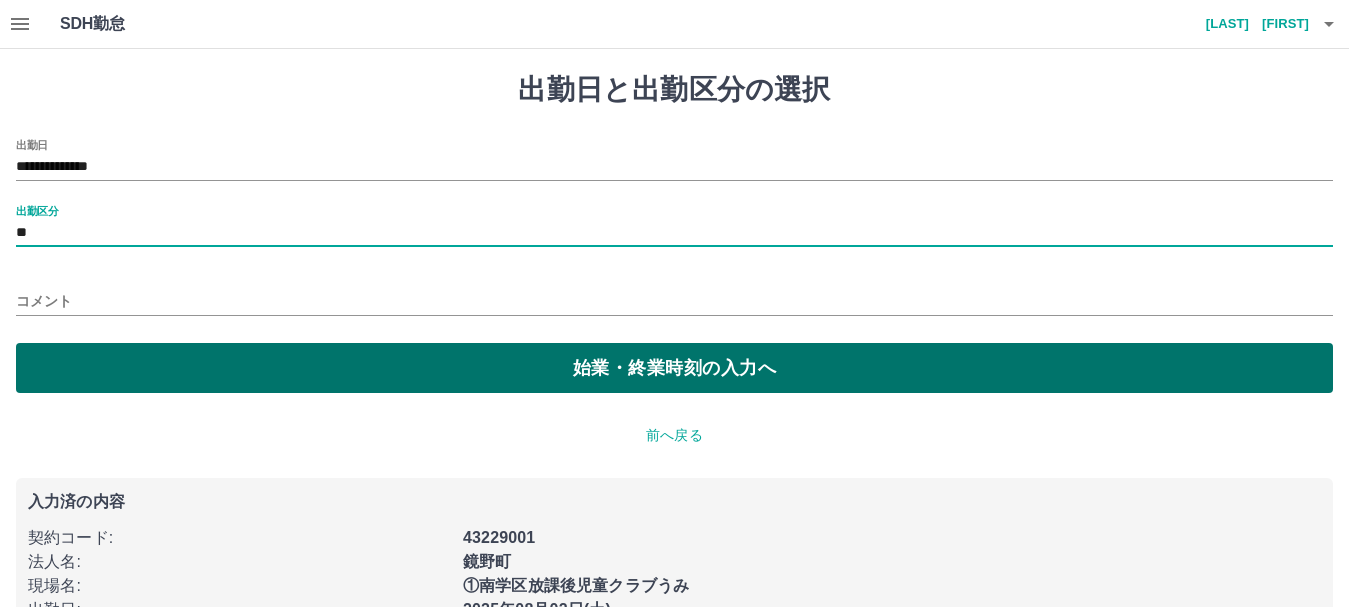 click on "始業・終業時刻の入力へ" at bounding box center (674, 368) 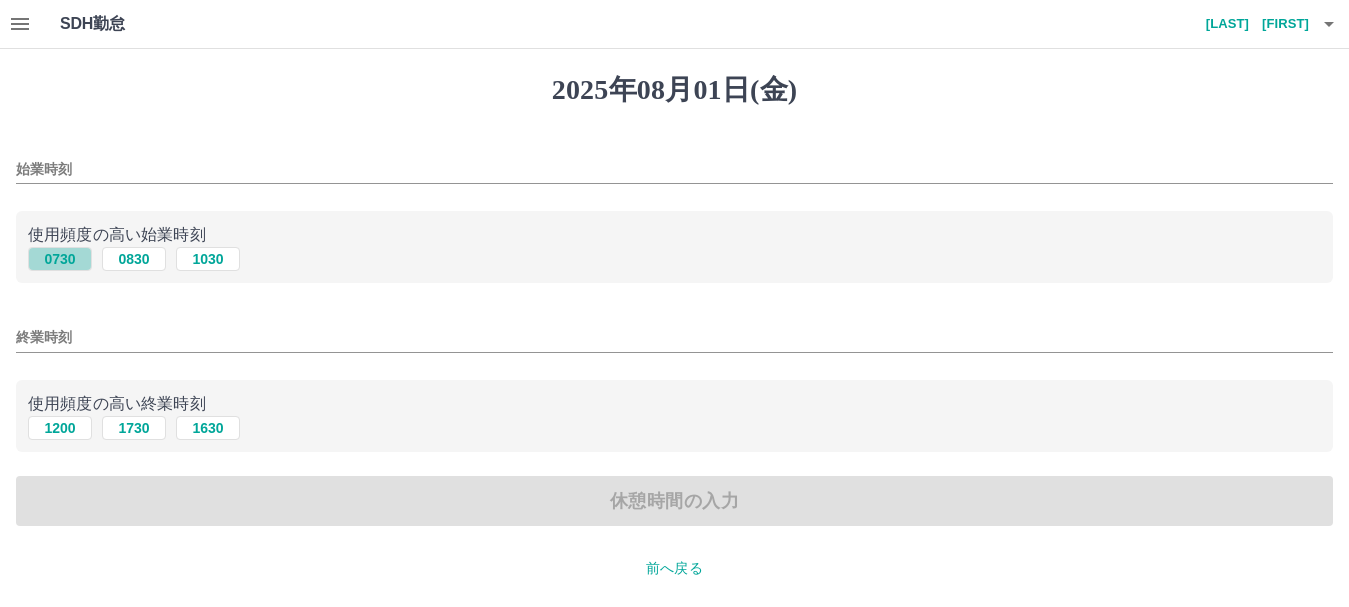 click on "0730" at bounding box center [60, 259] 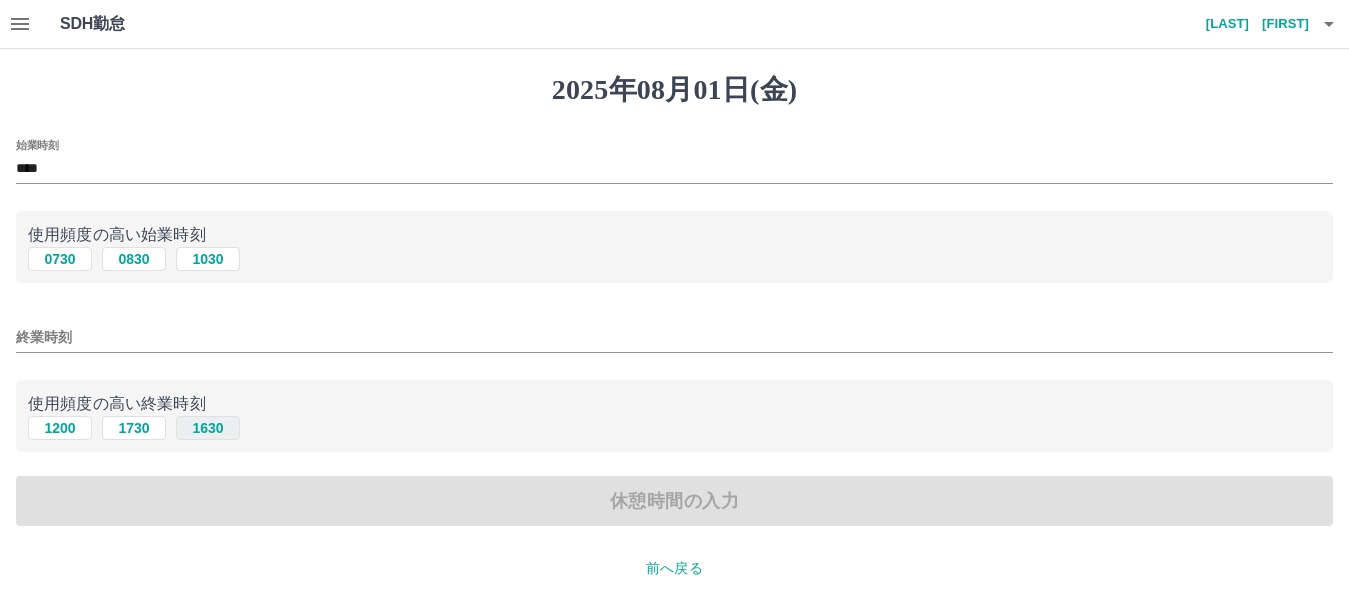 click on "1630" at bounding box center (208, 428) 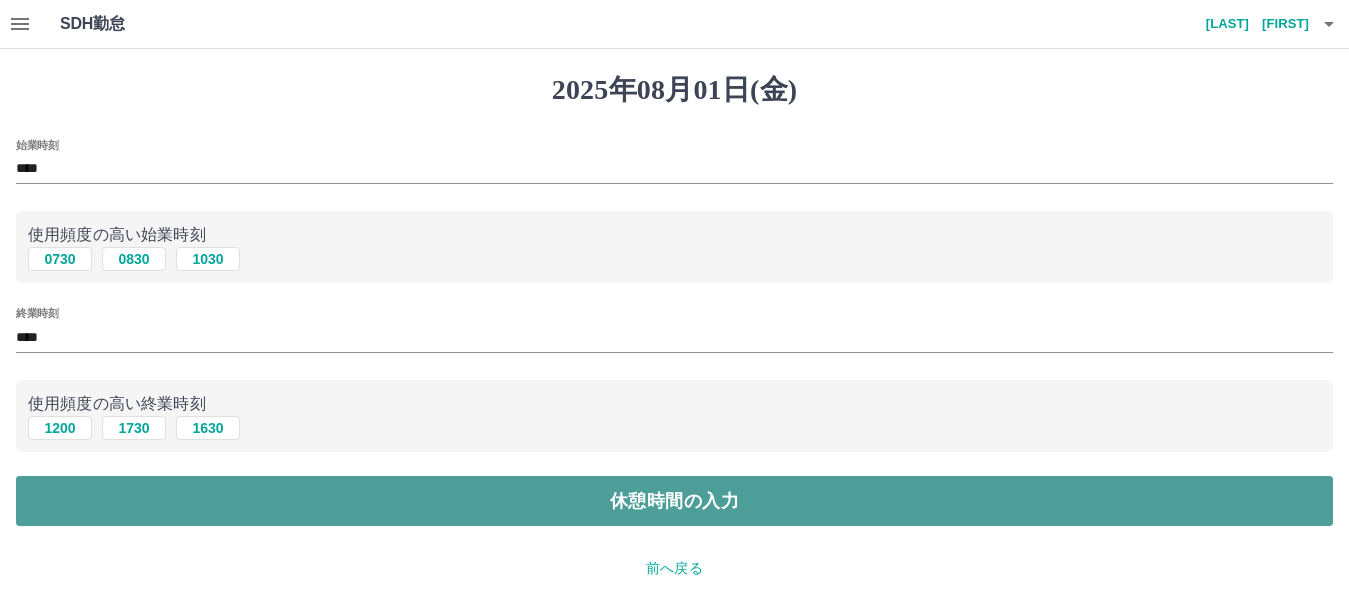 drag, startPoint x: 591, startPoint y: 517, endPoint x: 585, endPoint y: 506, distance: 12.529964 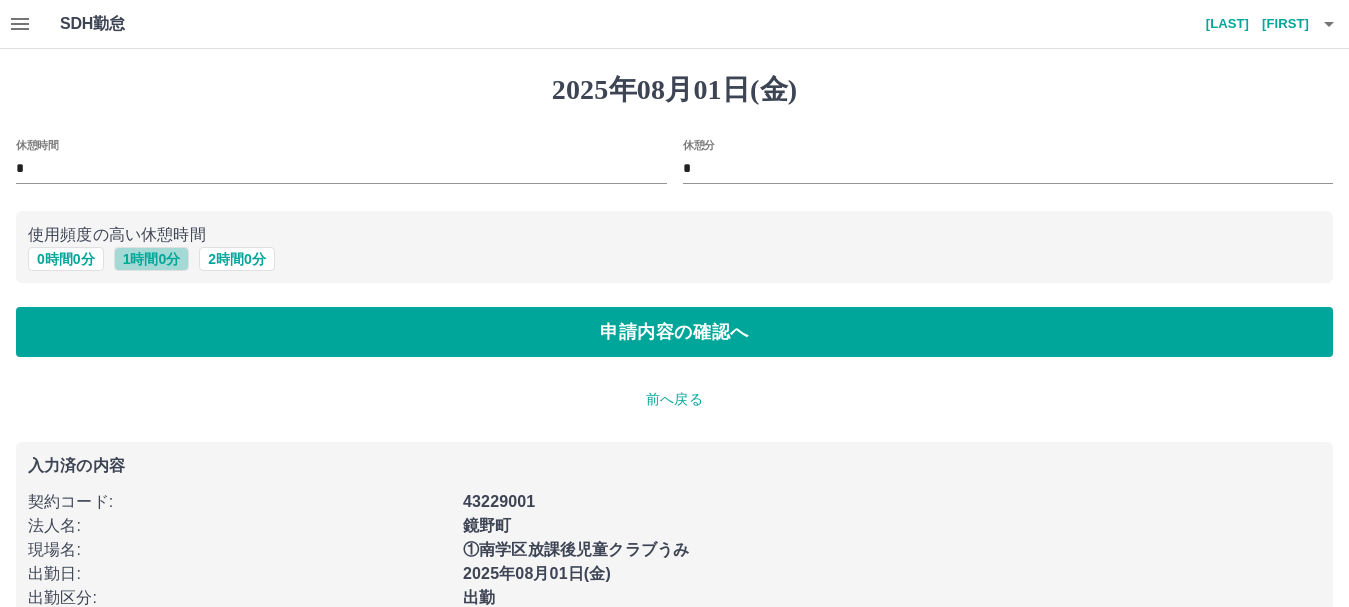 click on "1 時間 0 分" at bounding box center [152, 259] 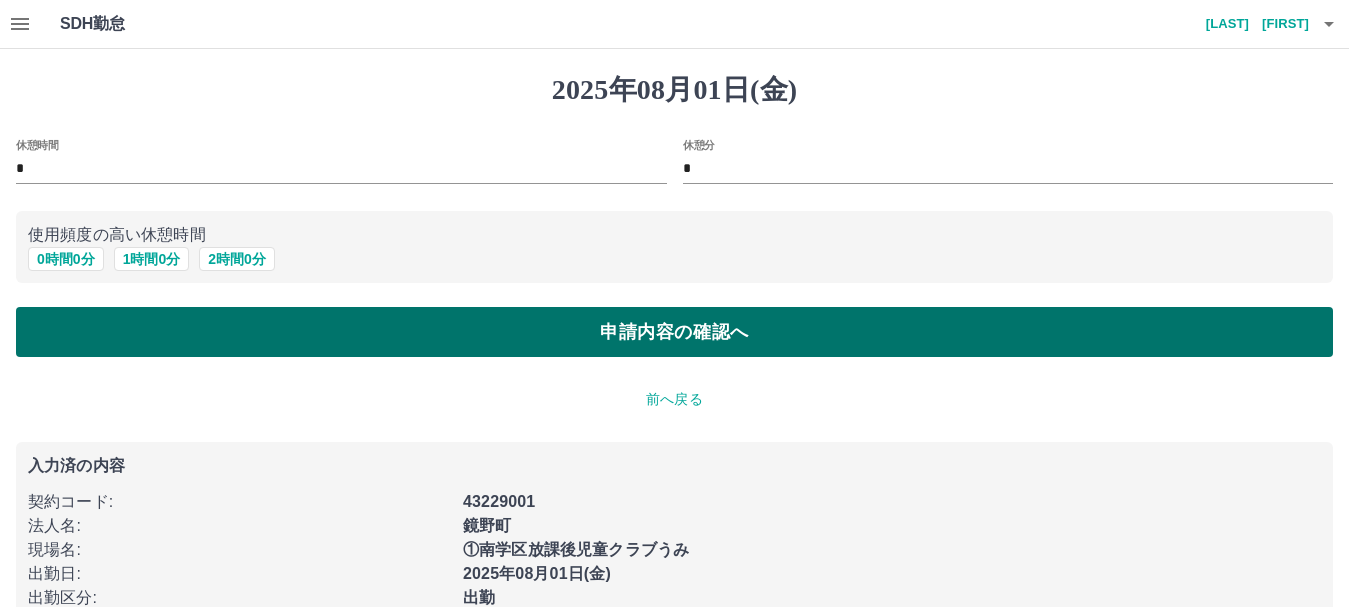 click on "申請内容の確認へ" at bounding box center (674, 332) 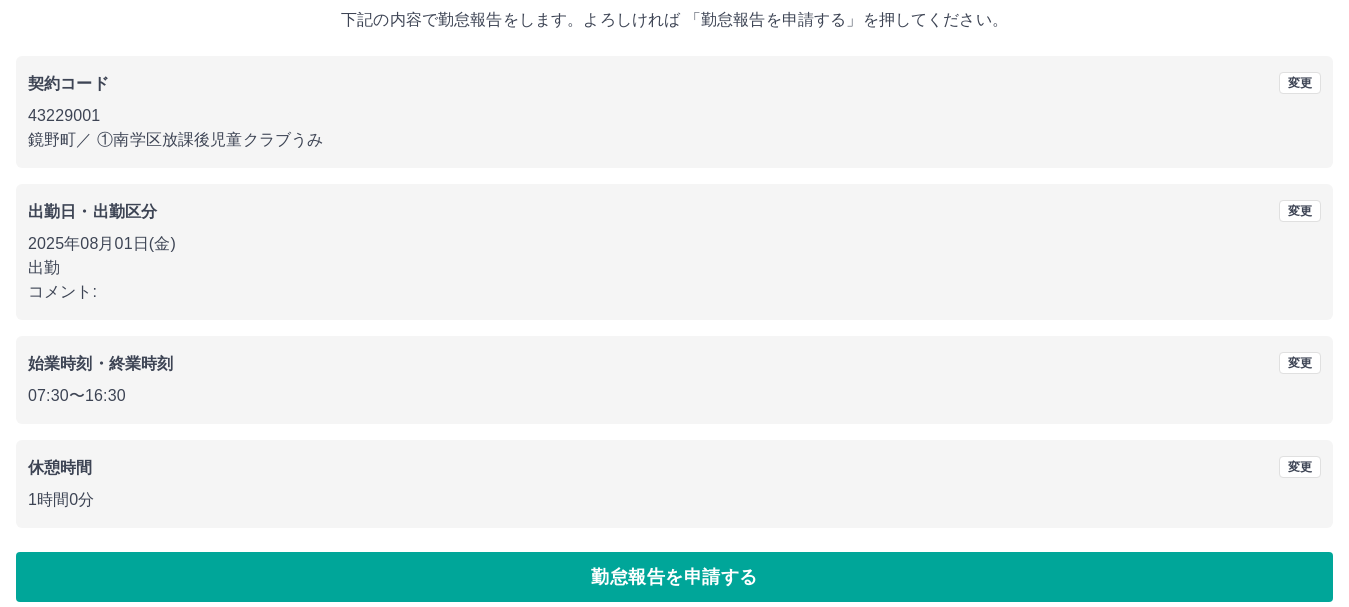scroll, scrollTop: 142, scrollLeft: 0, axis: vertical 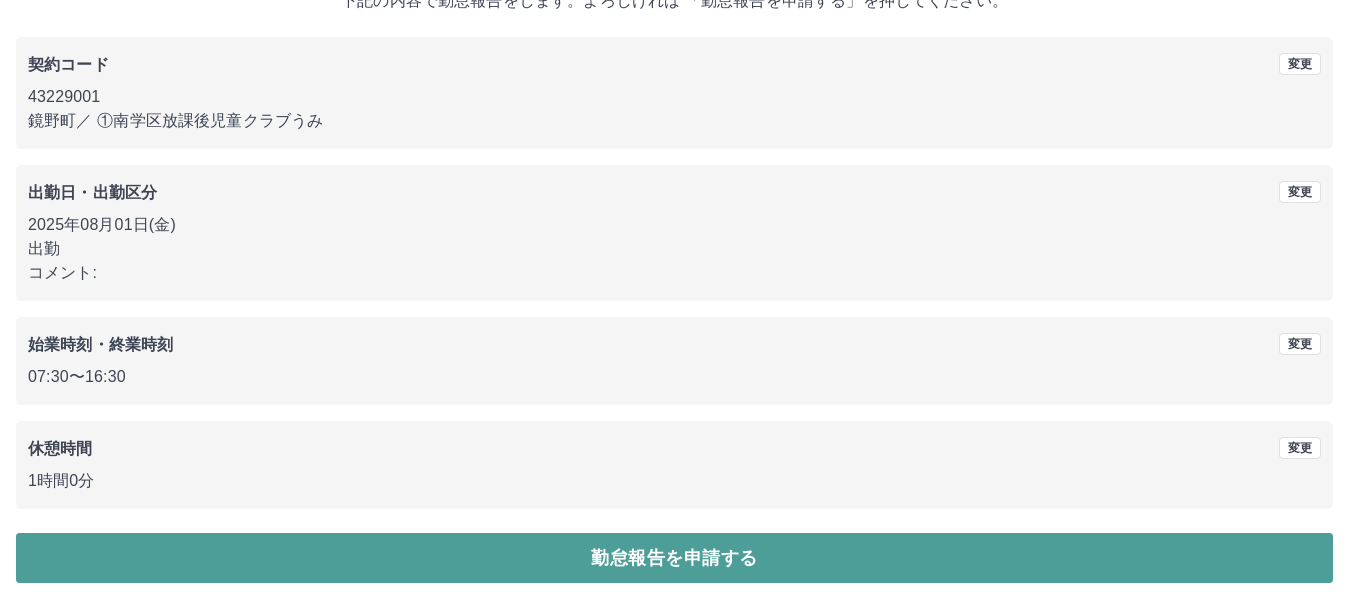 click on "勤怠報告を申請する" at bounding box center (674, 558) 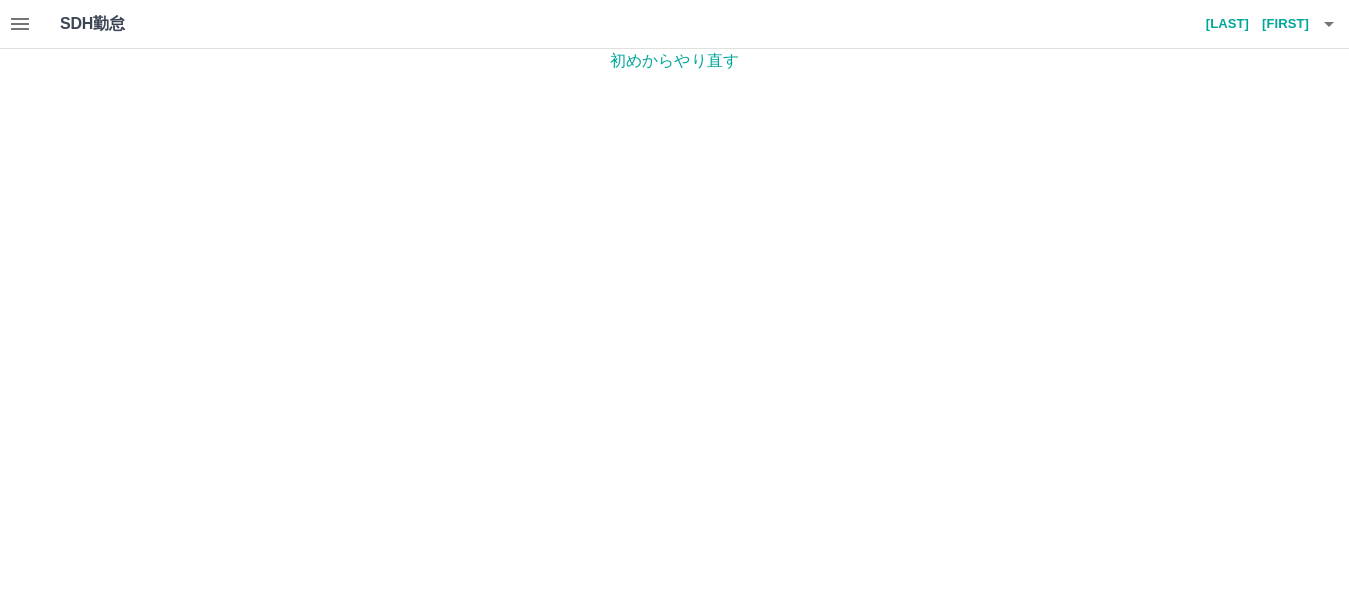 scroll, scrollTop: 0, scrollLeft: 0, axis: both 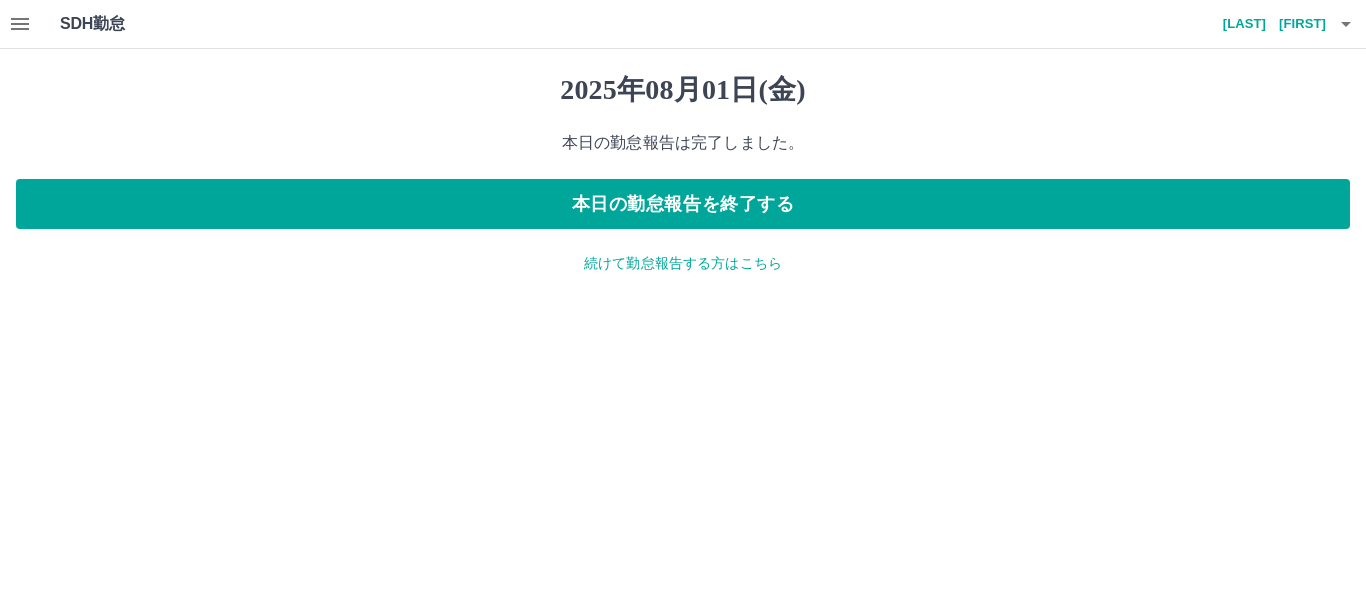 click on "続けて勤怠報告する方はこちら" at bounding box center [683, 263] 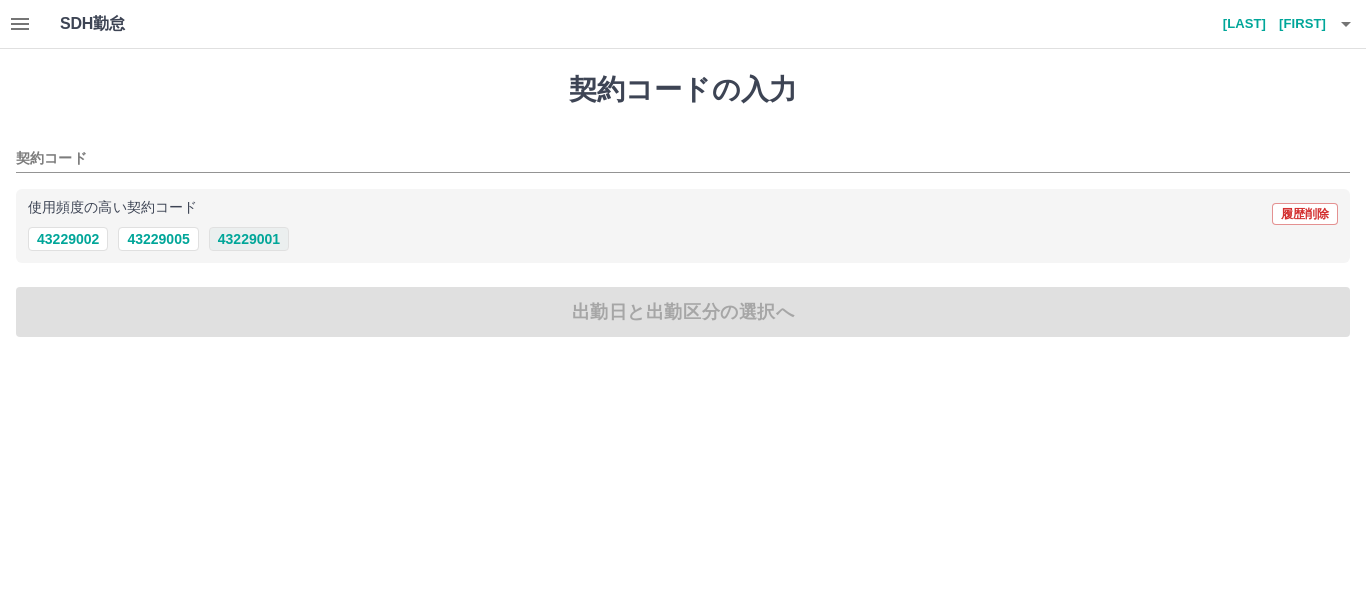 click on "43229001" at bounding box center [249, 239] 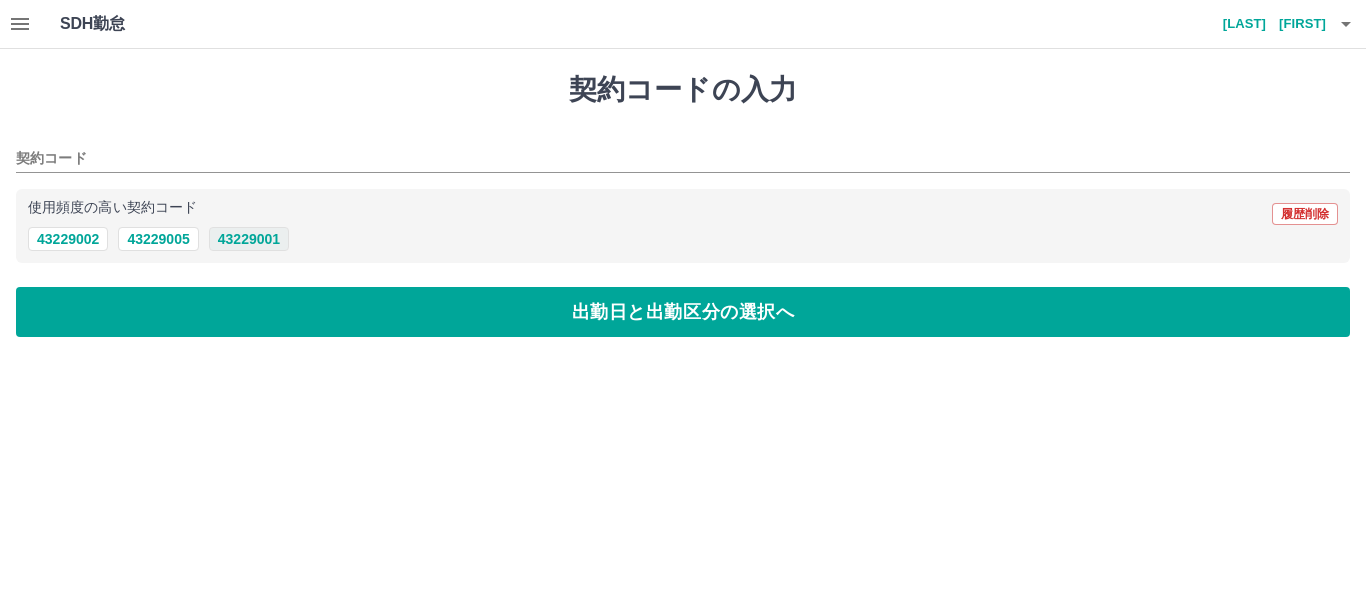 type on "********" 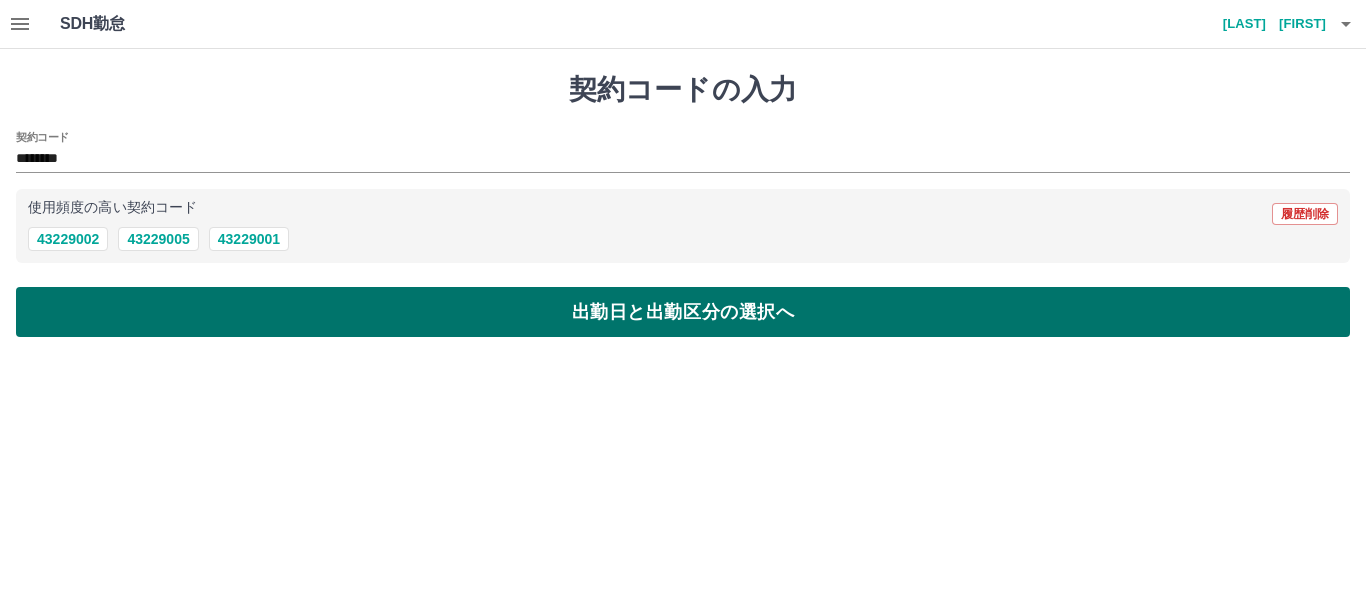 click on "出勤日と出勤区分の選択へ" at bounding box center (683, 312) 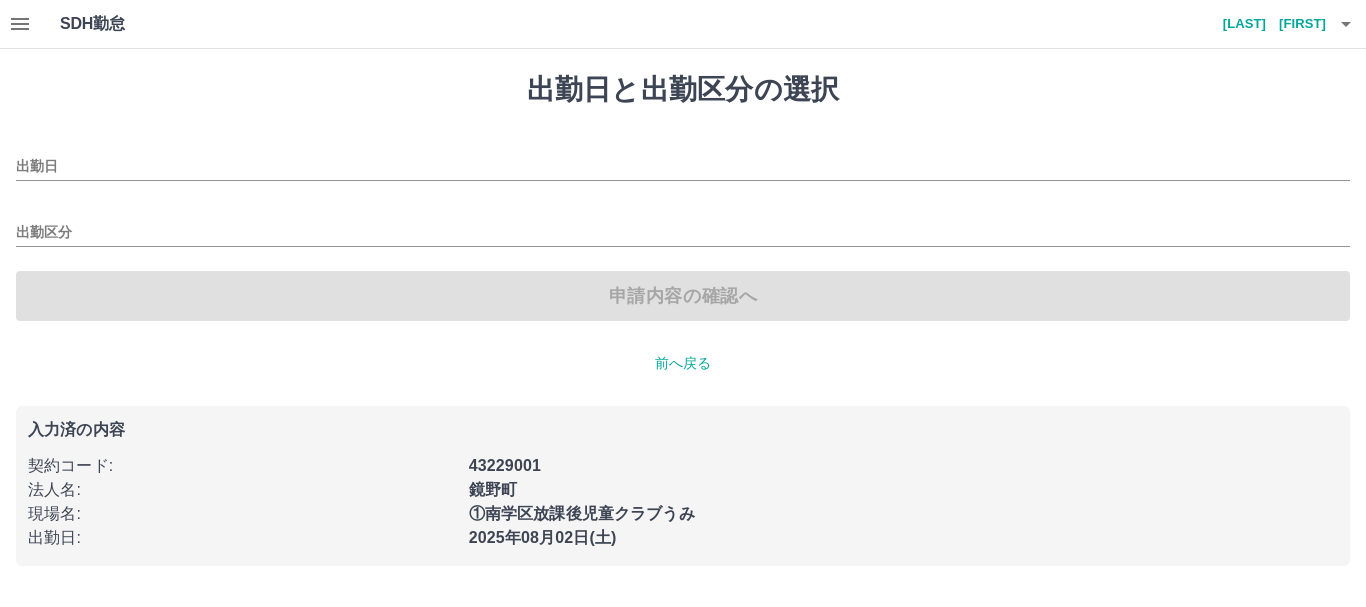 type on "**********" 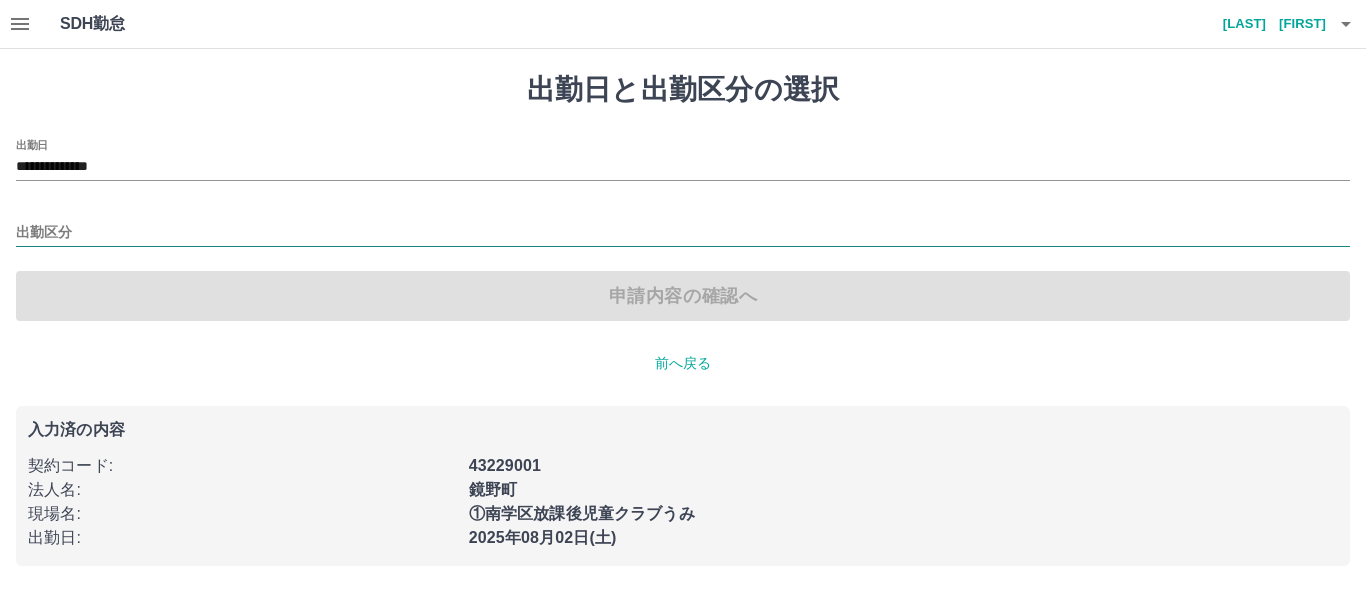 click on "出勤区分" at bounding box center (683, 233) 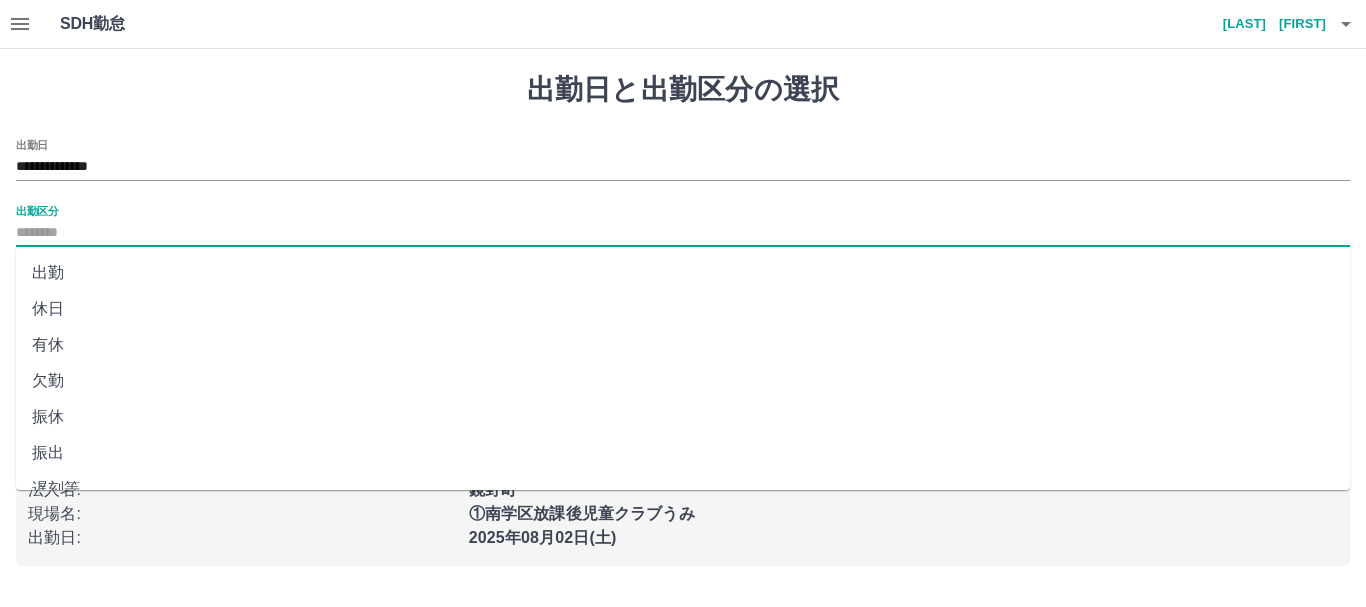 click on "出勤" at bounding box center (683, 273) 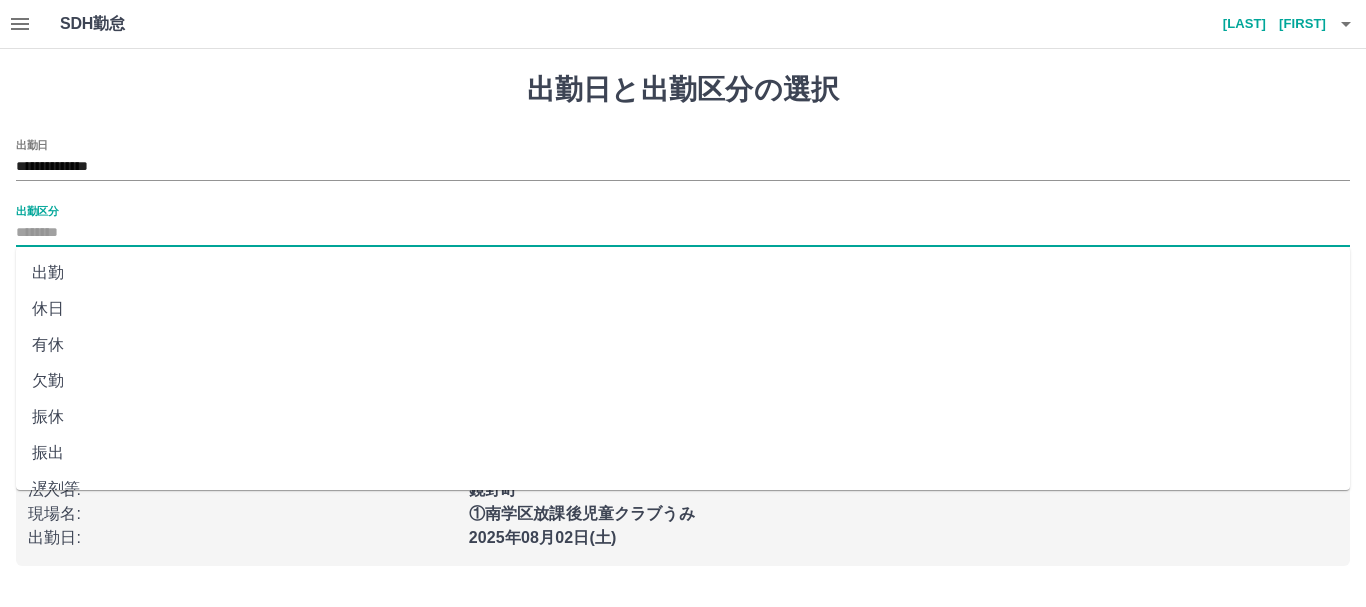 type on "**" 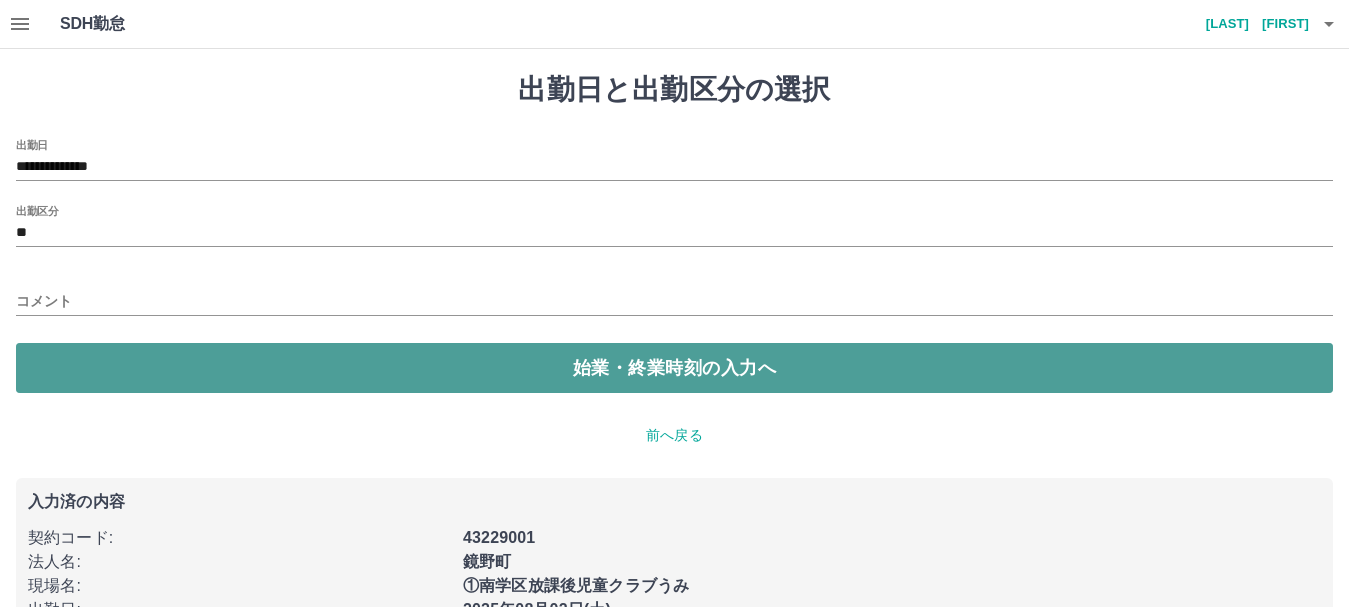 click on "始業・終業時刻の入力へ" at bounding box center [674, 368] 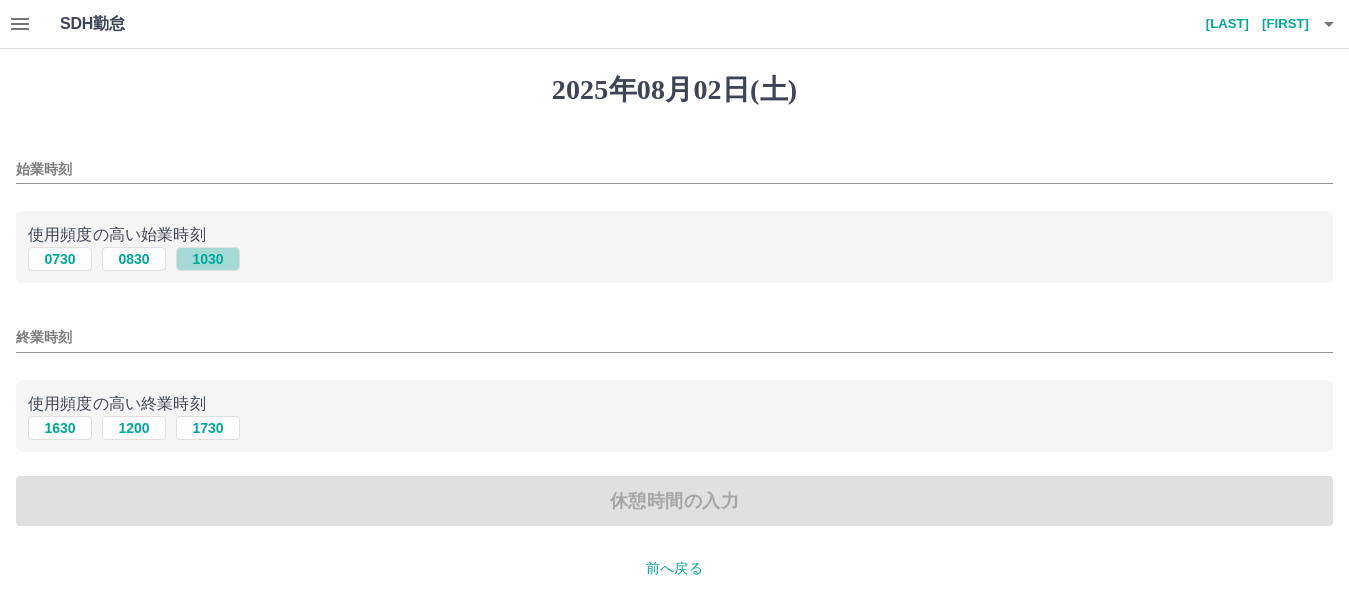 click on "1030" at bounding box center [208, 259] 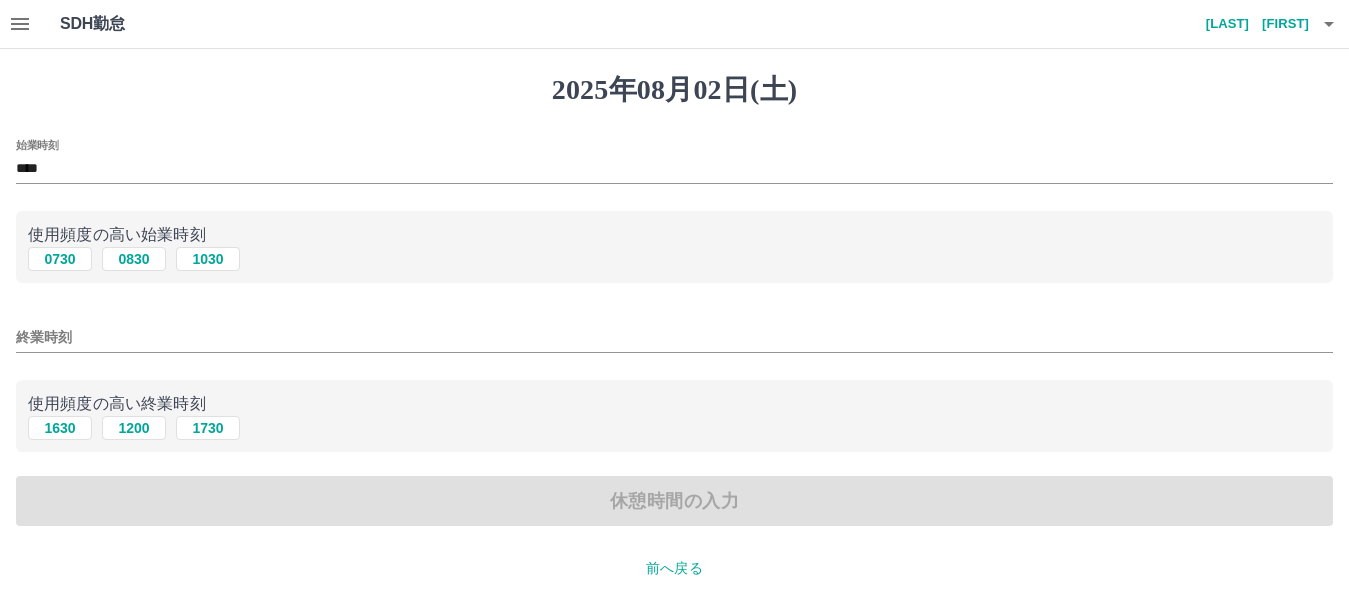 click on "終業時刻" at bounding box center [674, 337] 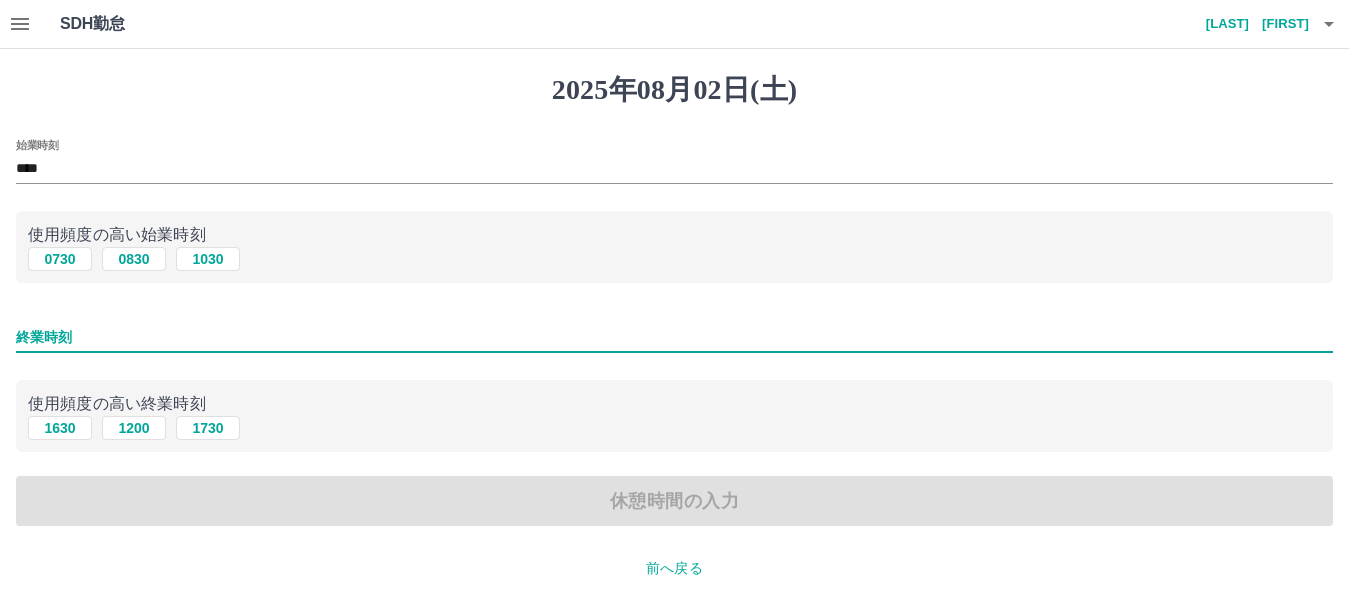 type on "****" 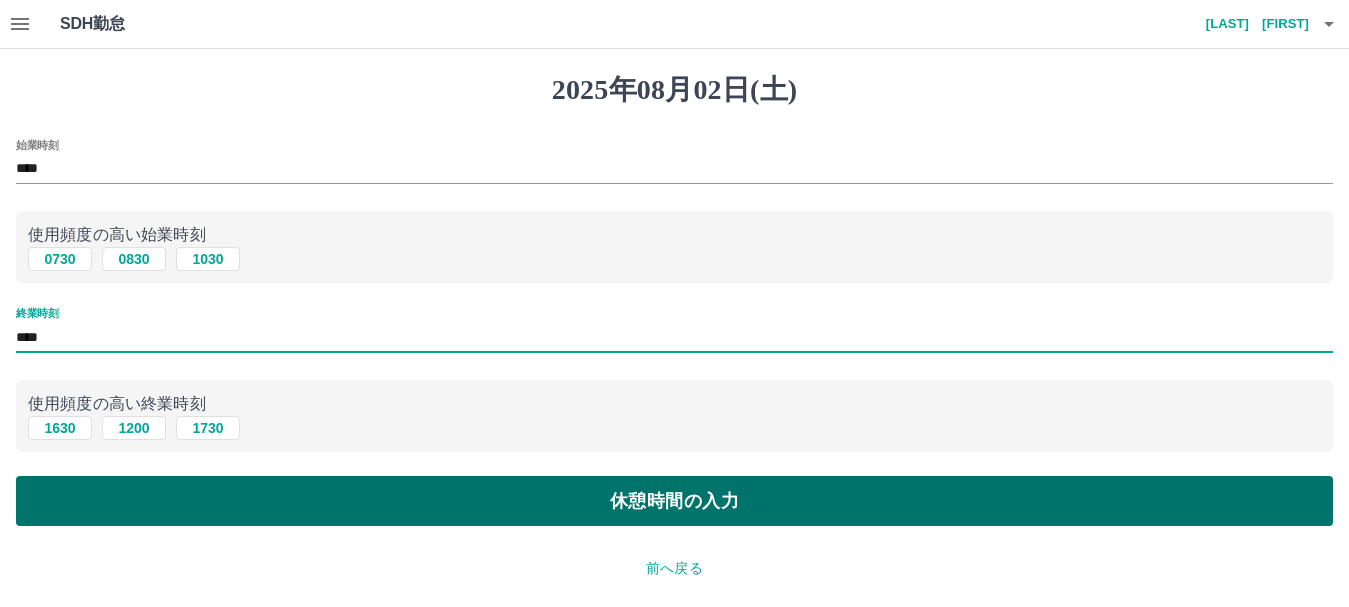 click on "休憩時間の入力" at bounding box center [674, 501] 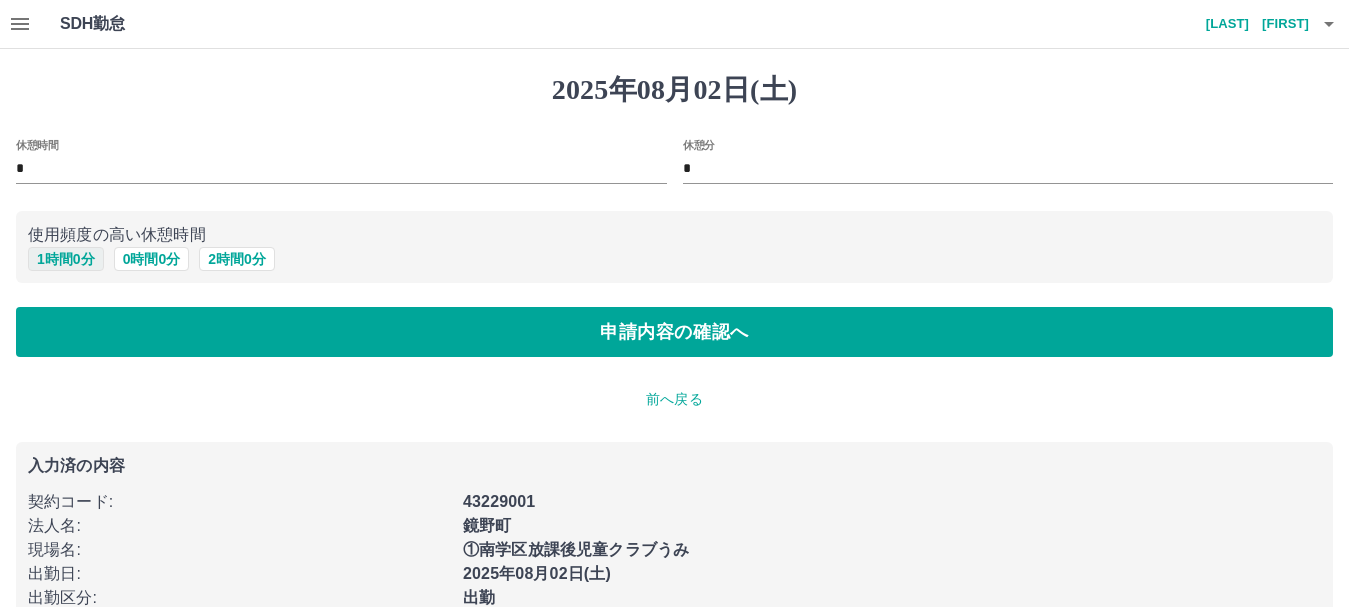 click on "1 時間 0 分" at bounding box center [66, 259] 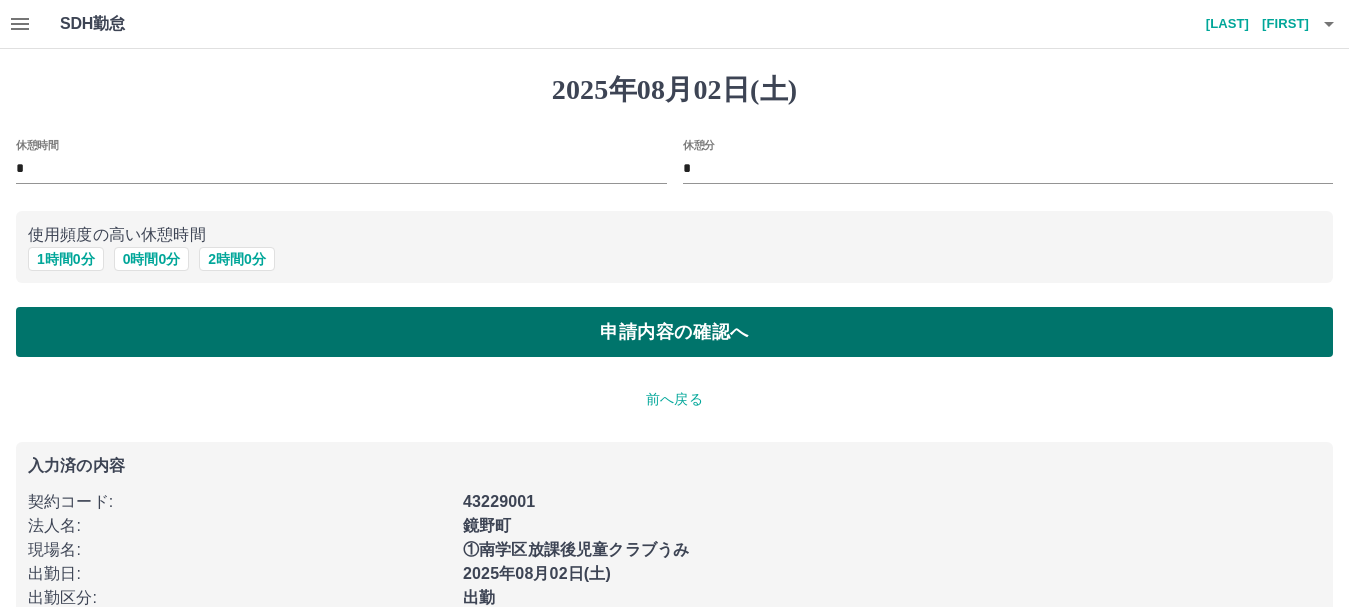 click on "申請内容の確認へ" at bounding box center (674, 332) 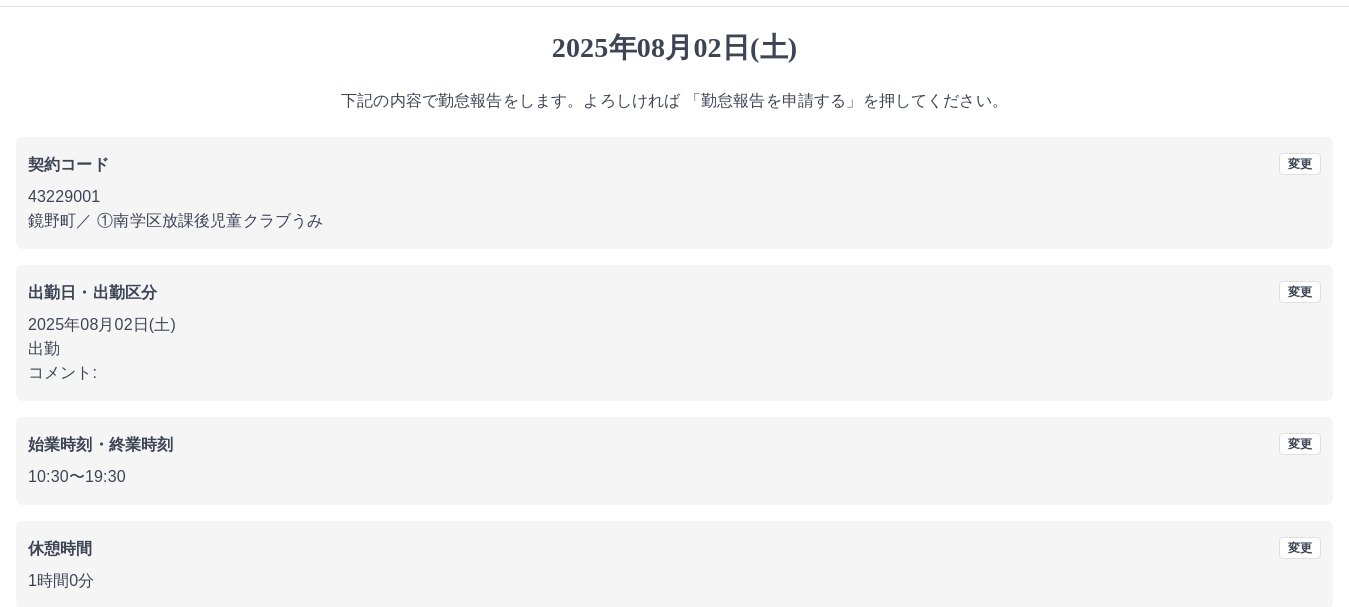 scroll, scrollTop: 142, scrollLeft: 0, axis: vertical 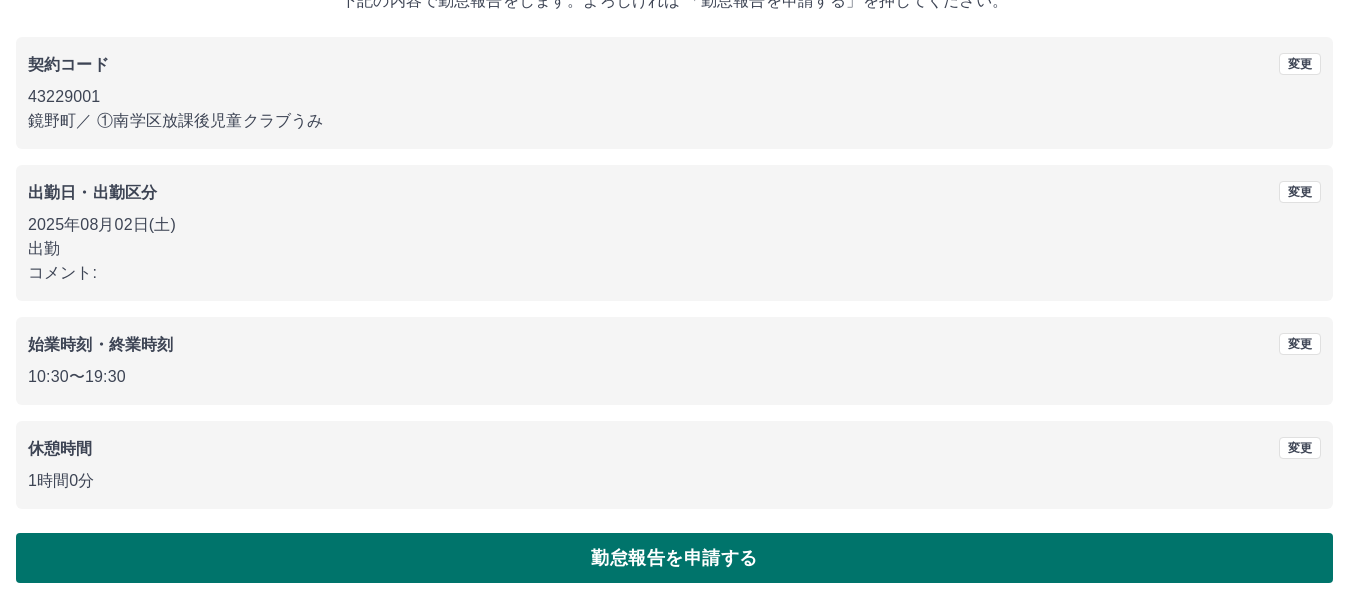 click on "勤怠報告を申請する" at bounding box center [674, 558] 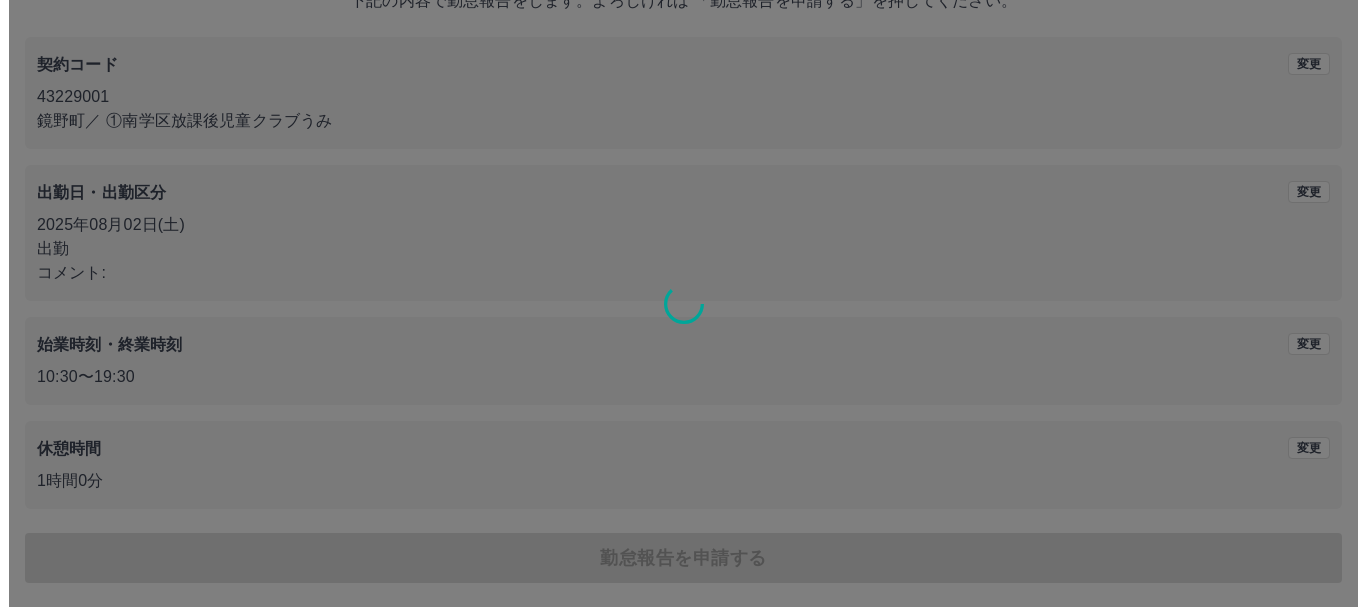scroll, scrollTop: 0, scrollLeft: 0, axis: both 